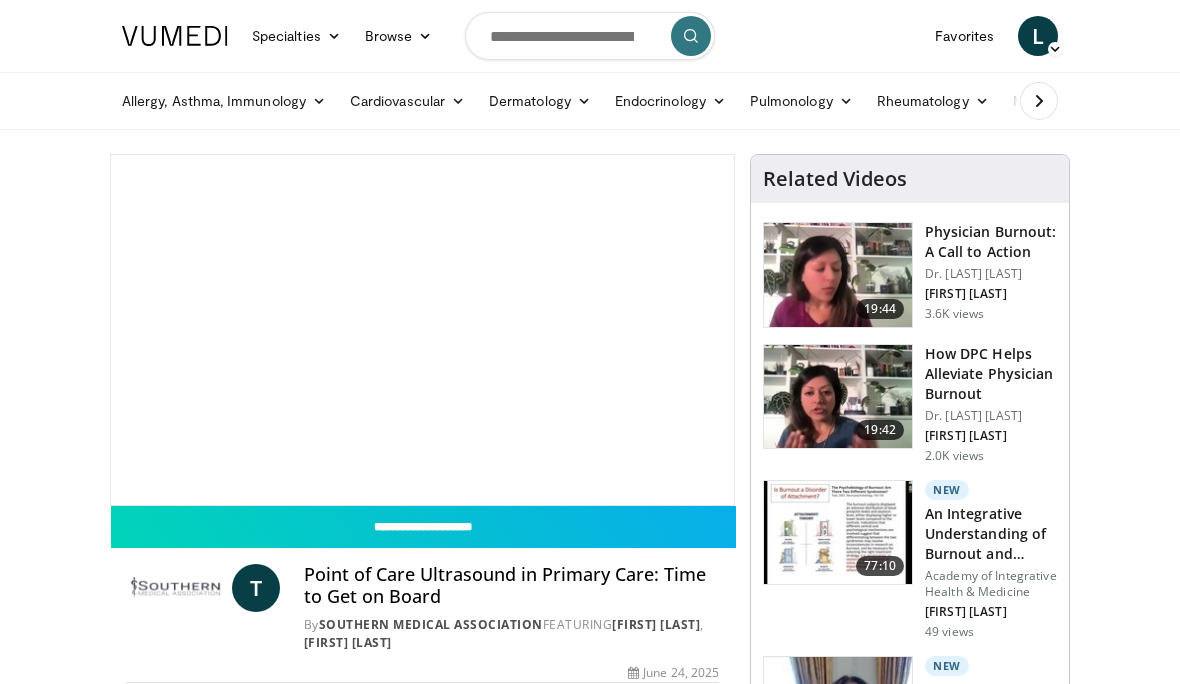 scroll, scrollTop: 0, scrollLeft: 0, axis: both 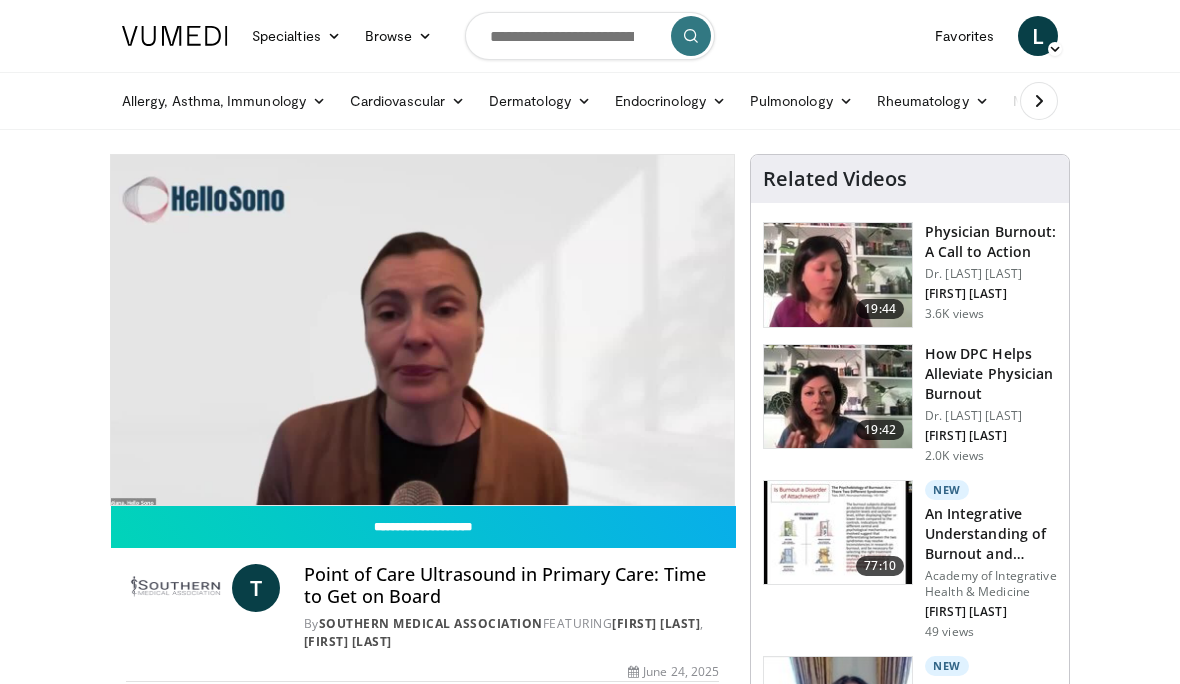 click on "**********" at bounding box center (423, 527) 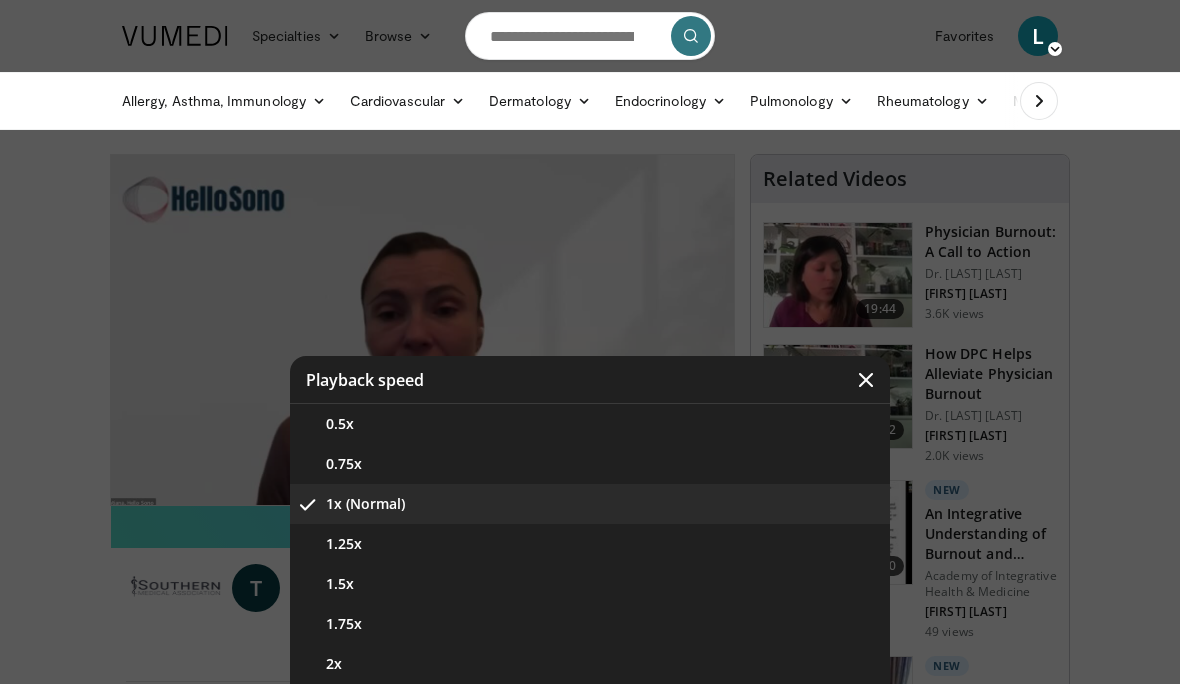 click on "1.5x" at bounding box center (590, 584) 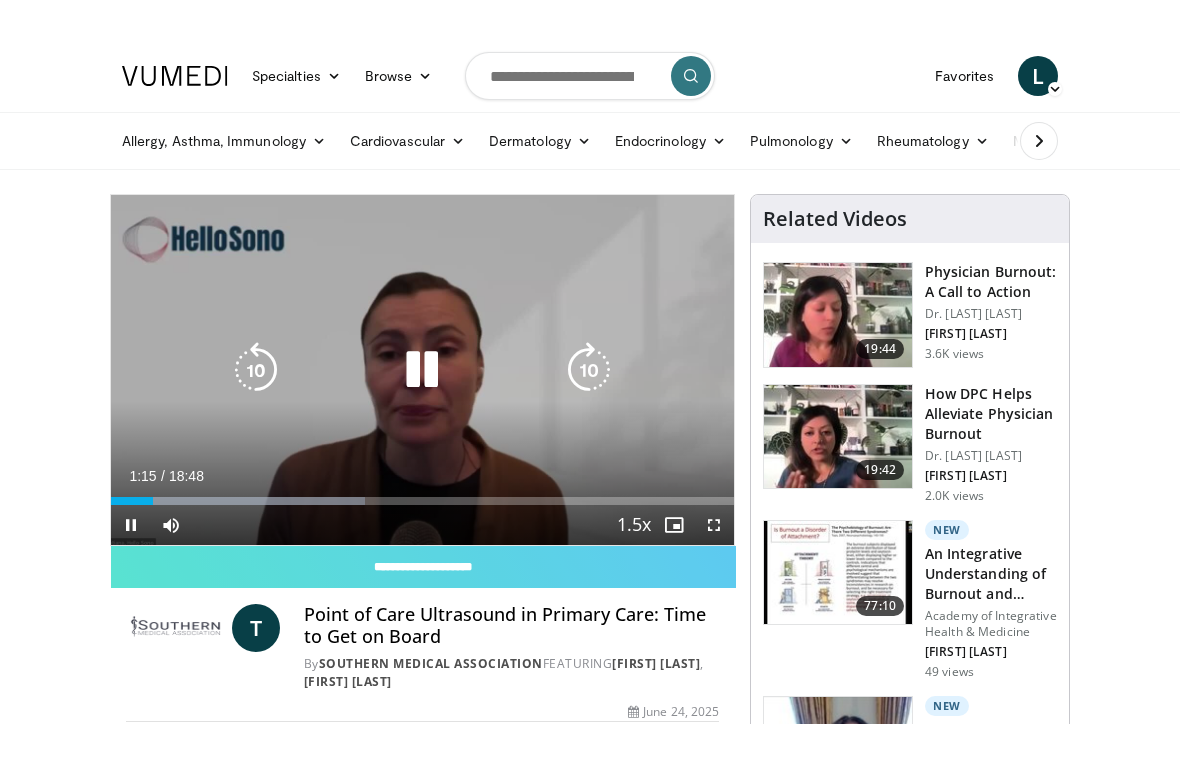 scroll, scrollTop: 24, scrollLeft: 0, axis: vertical 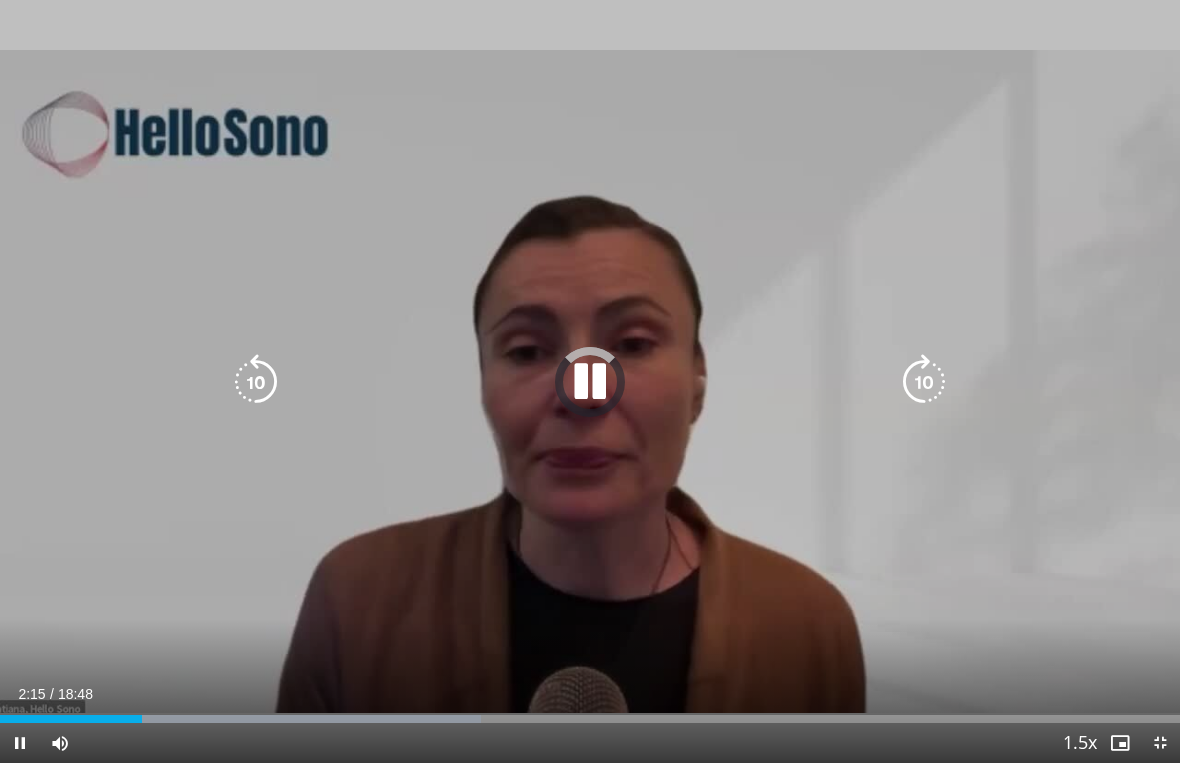 click at bounding box center (272, 719) 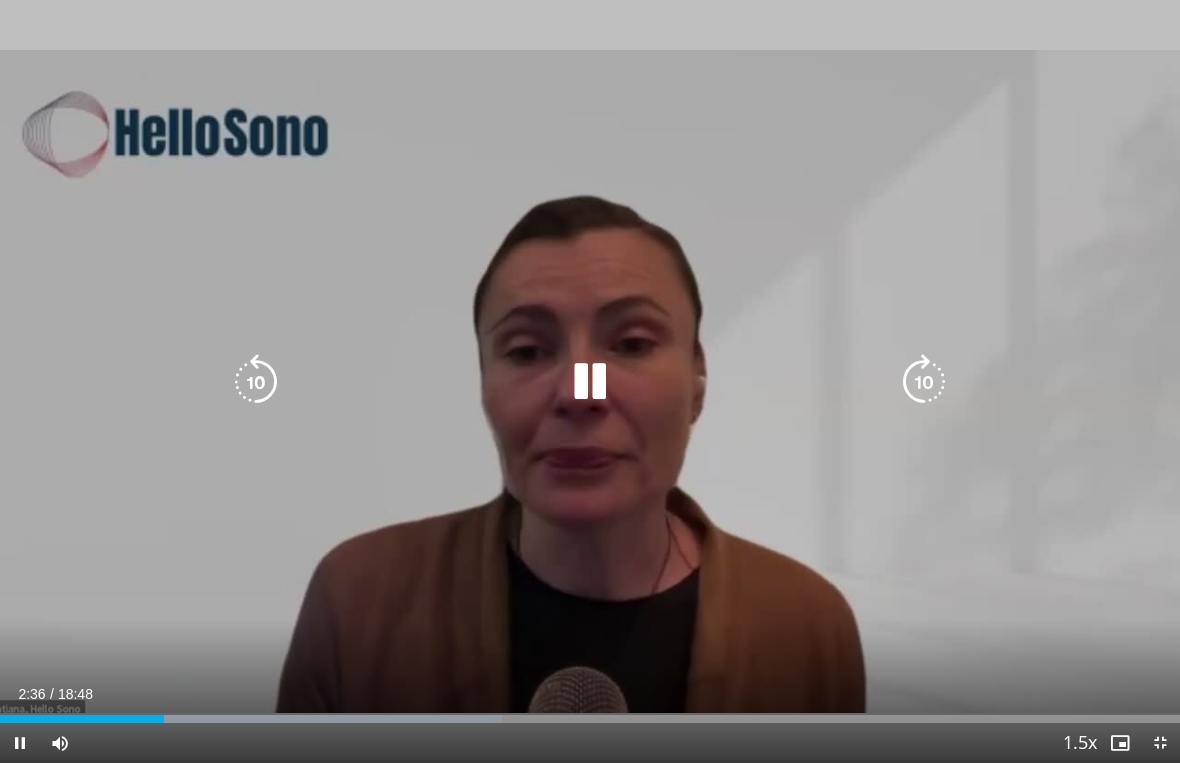 click at bounding box center (924, 382) 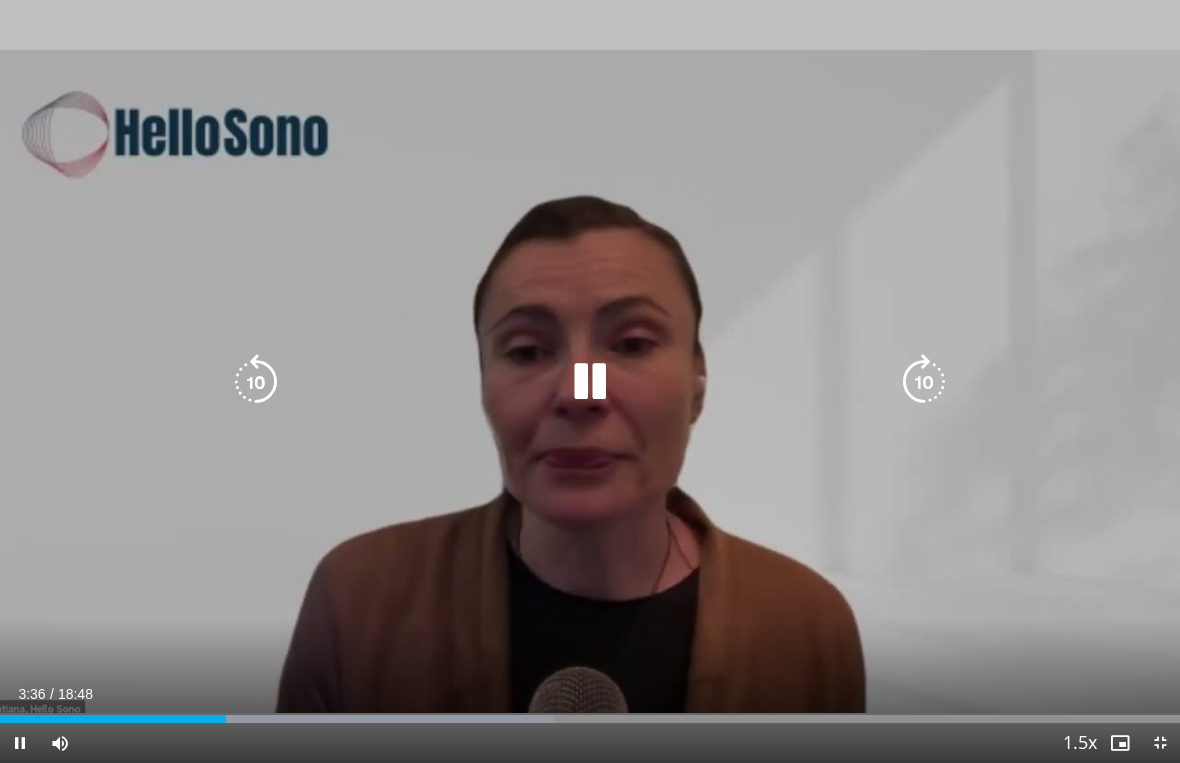 click at bounding box center (924, 382) 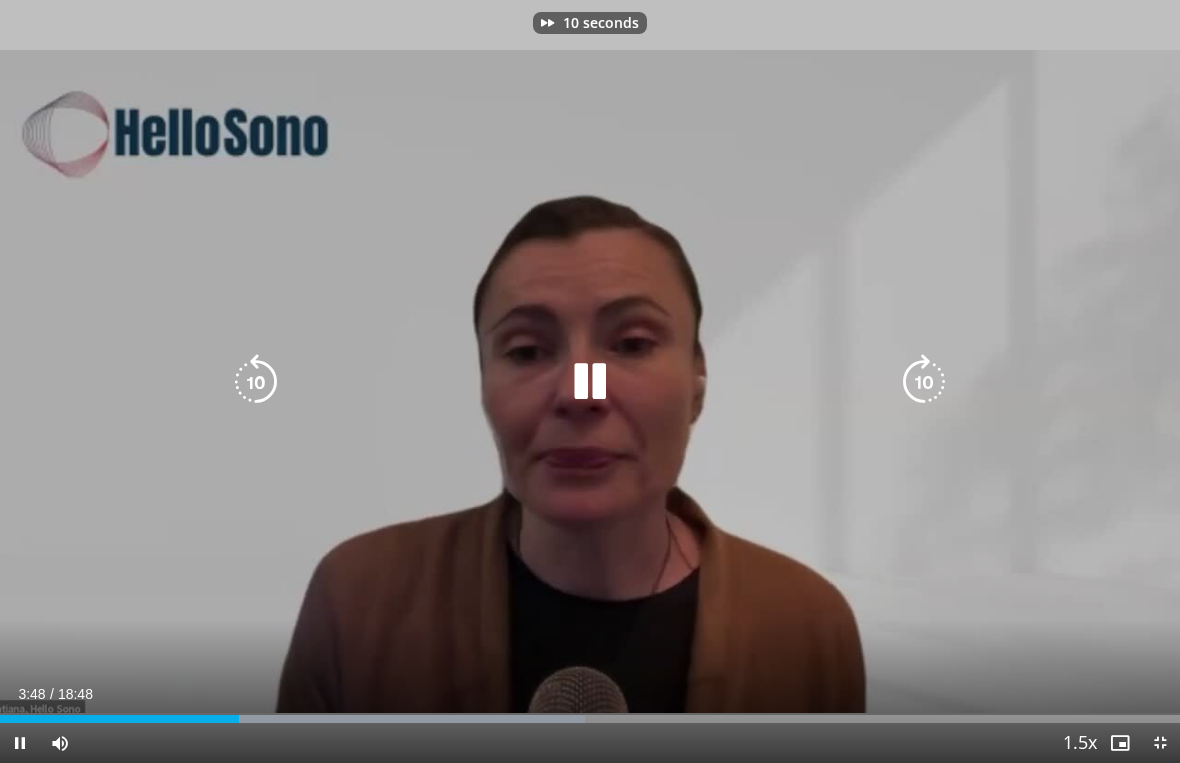 click at bounding box center (924, 382) 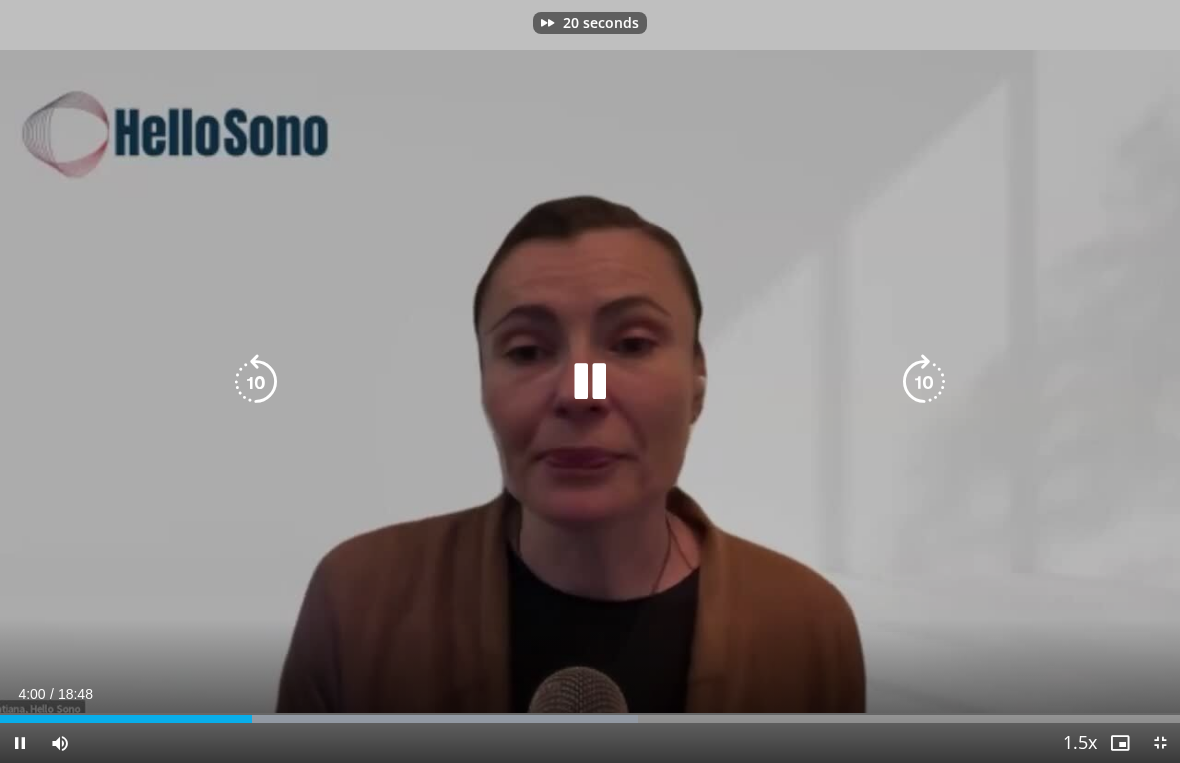 click at bounding box center [924, 382] 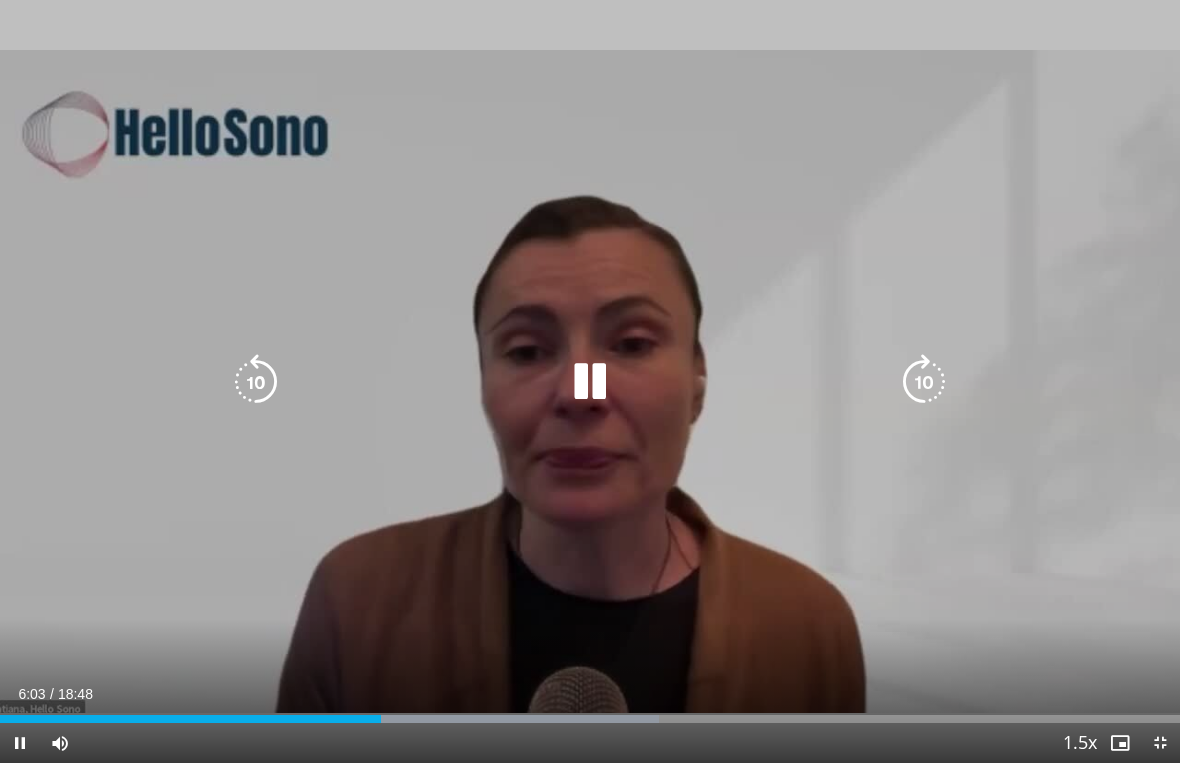 click at bounding box center [924, 382] 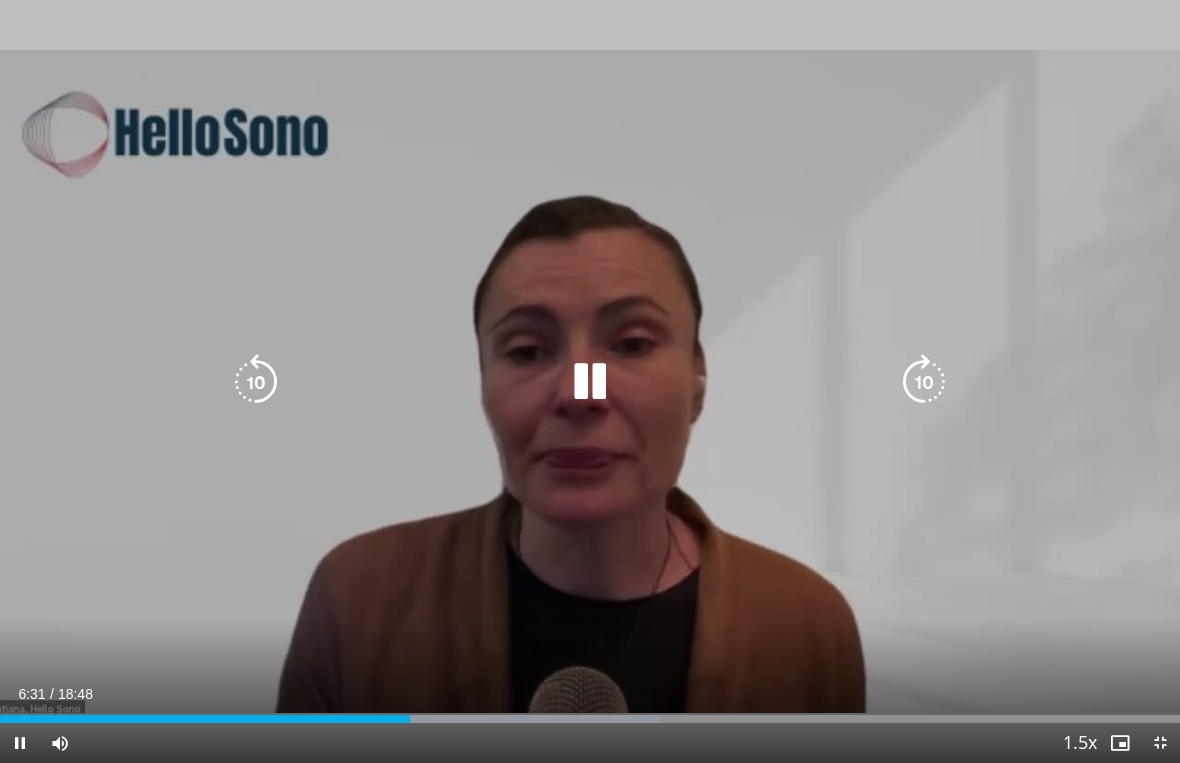 click at bounding box center [924, 382] 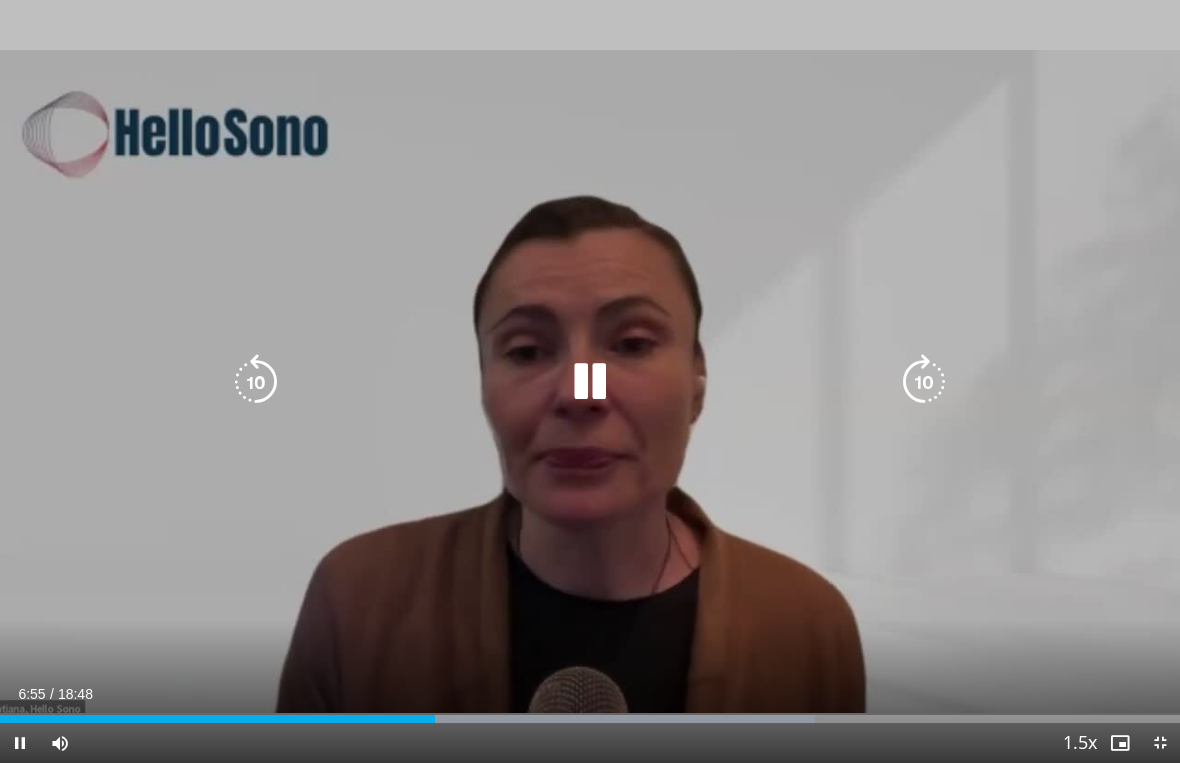 click at bounding box center (924, 382) 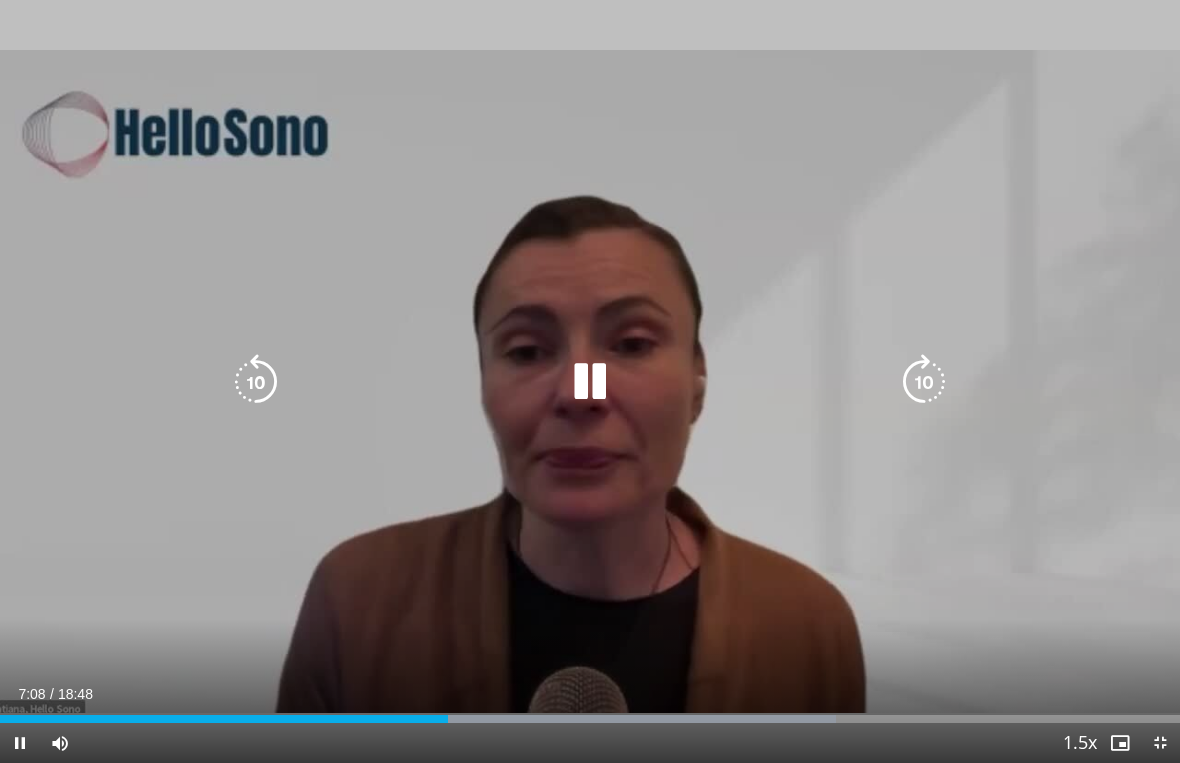 click at bounding box center [924, 382] 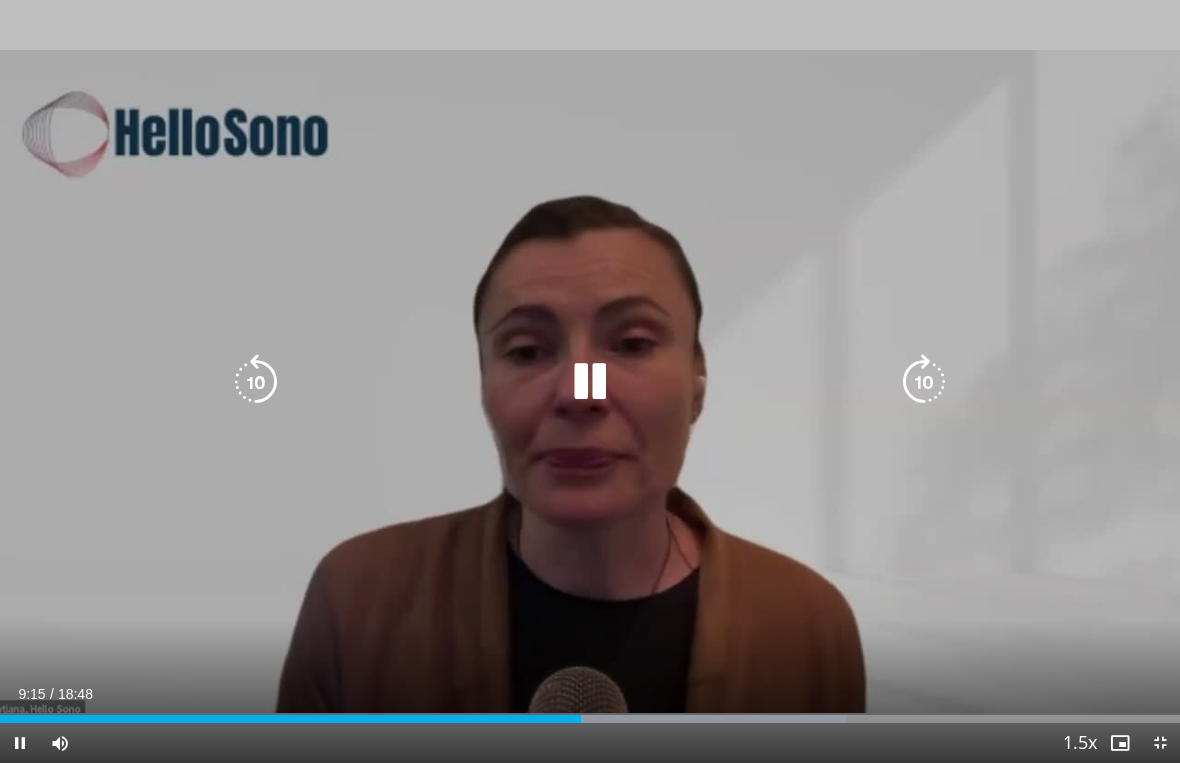 click at bounding box center [924, 382] 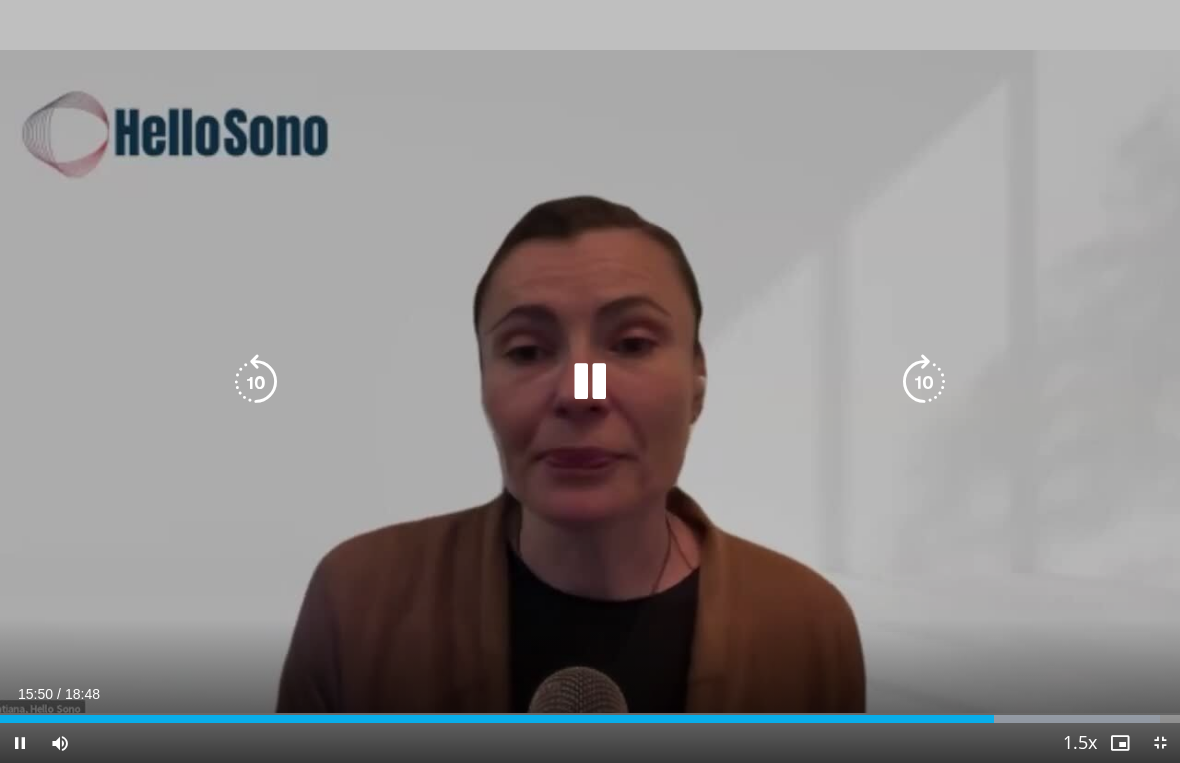click at bounding box center (924, 382) 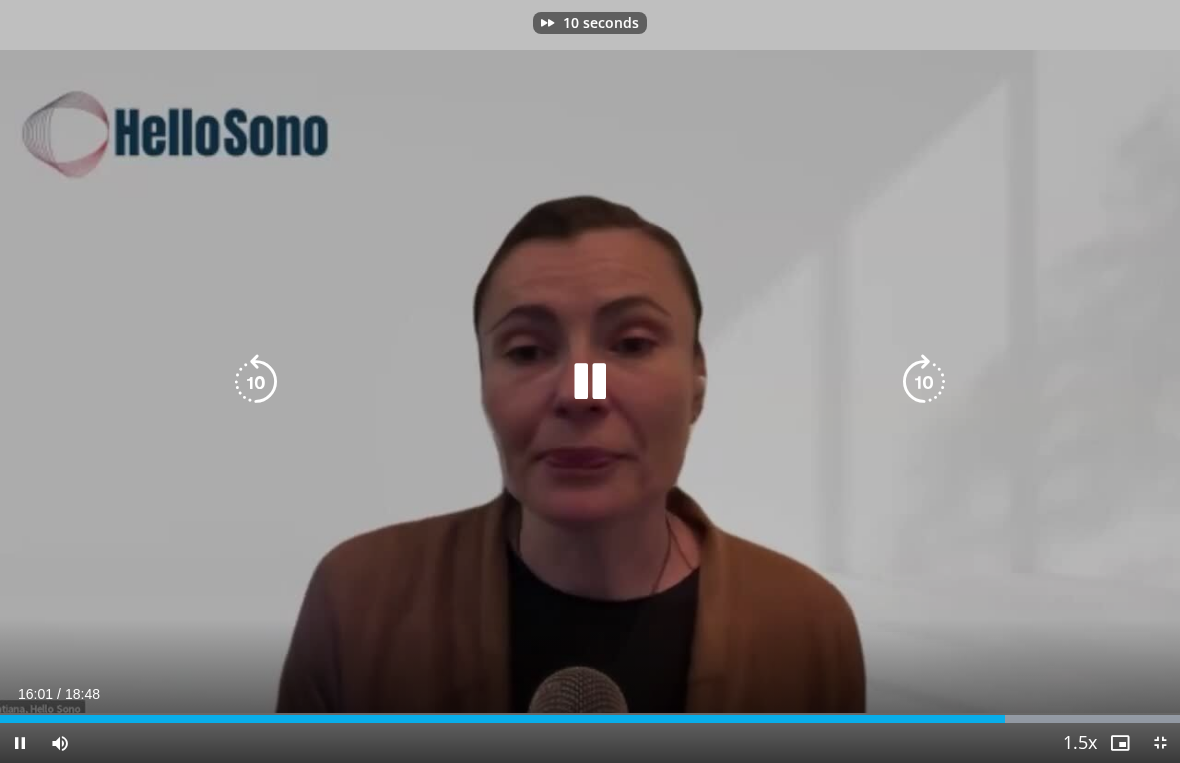 click at bounding box center (924, 382) 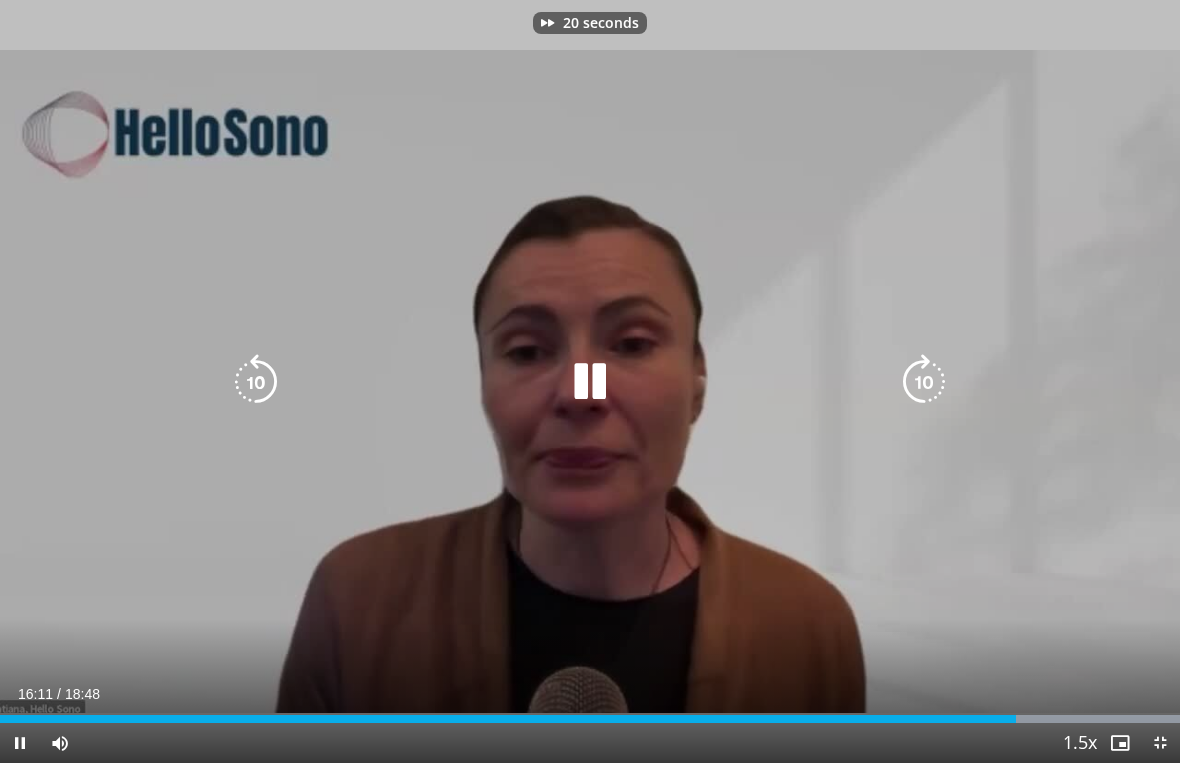 click at bounding box center (924, 382) 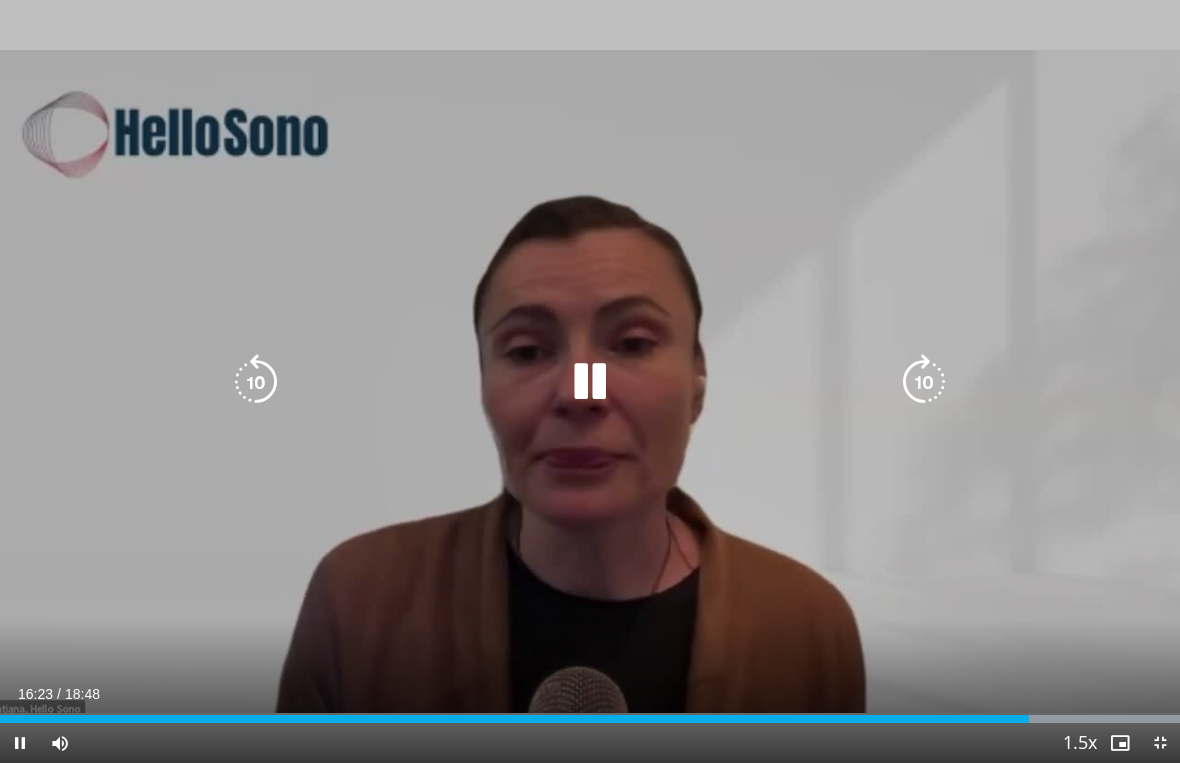click at bounding box center [924, 382] 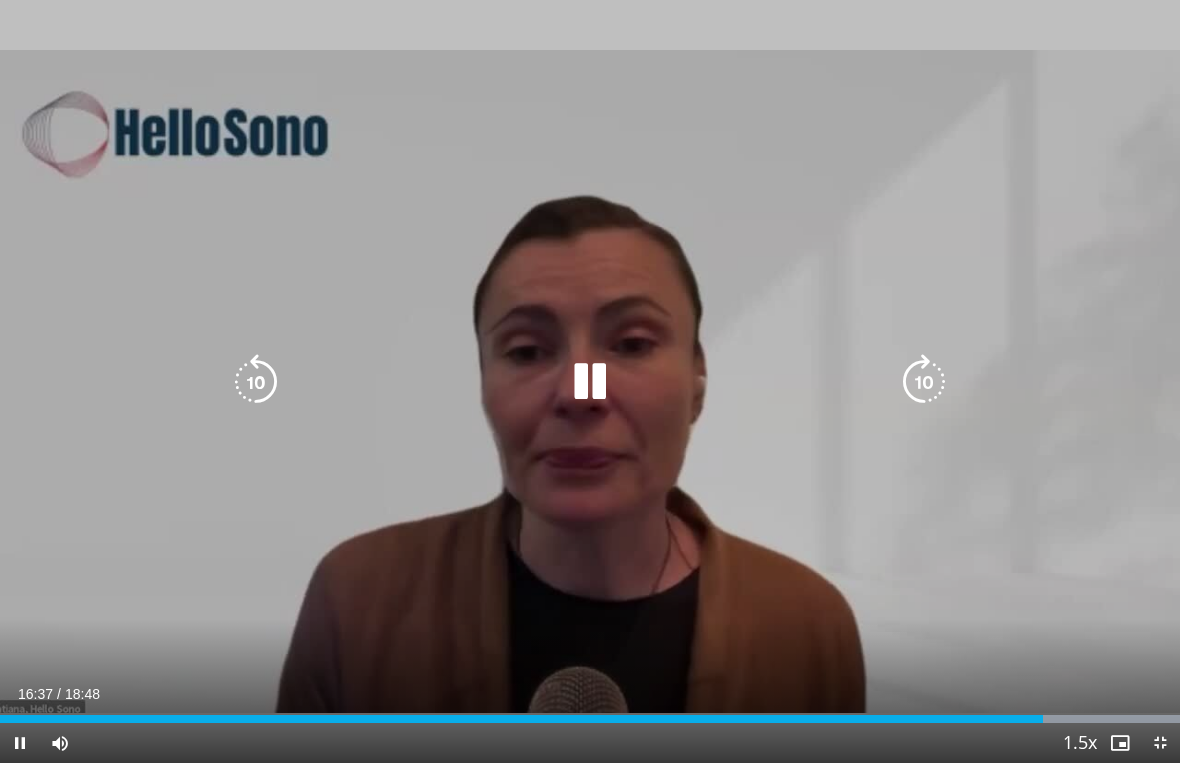 click at bounding box center [924, 382] 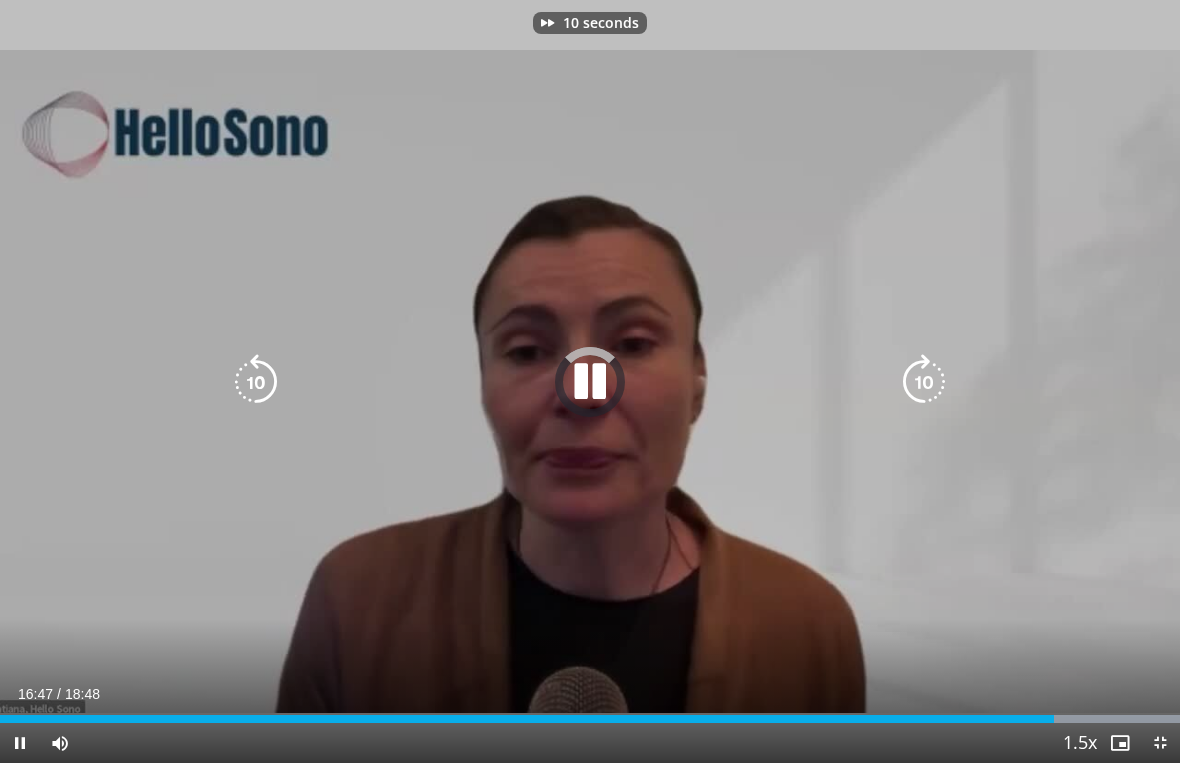click at bounding box center [924, 382] 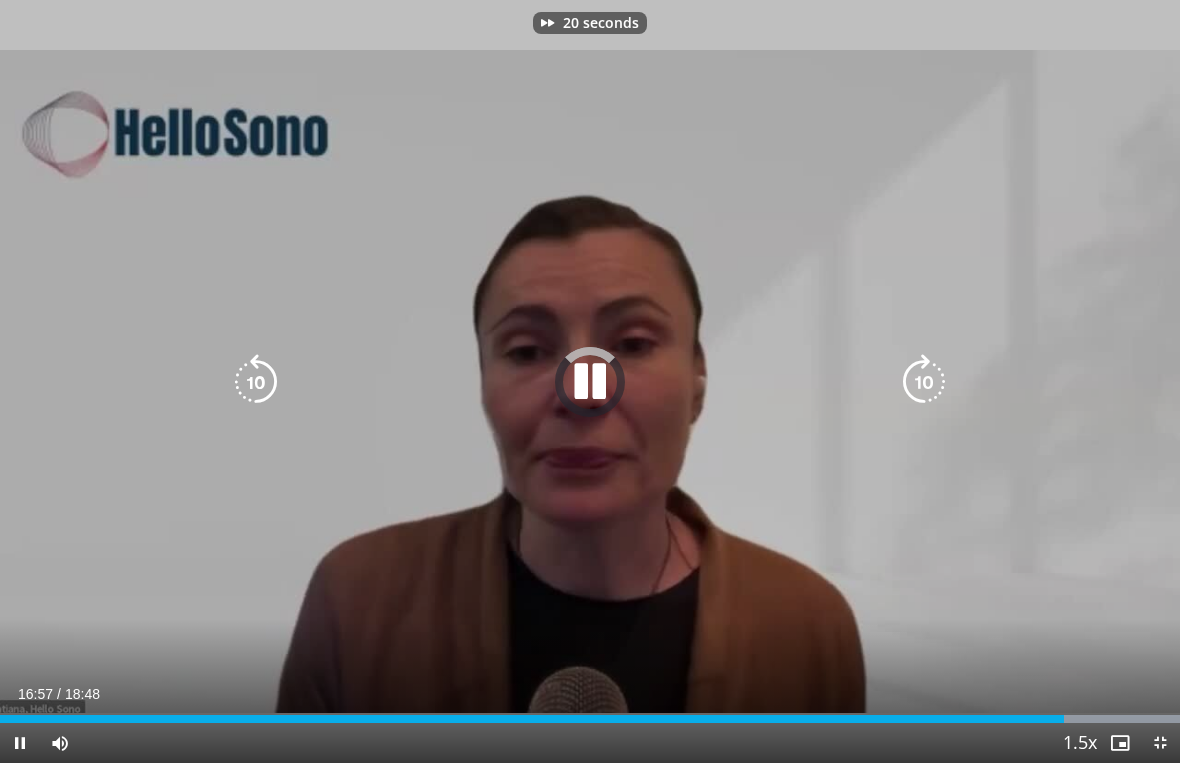 click at bounding box center [924, 382] 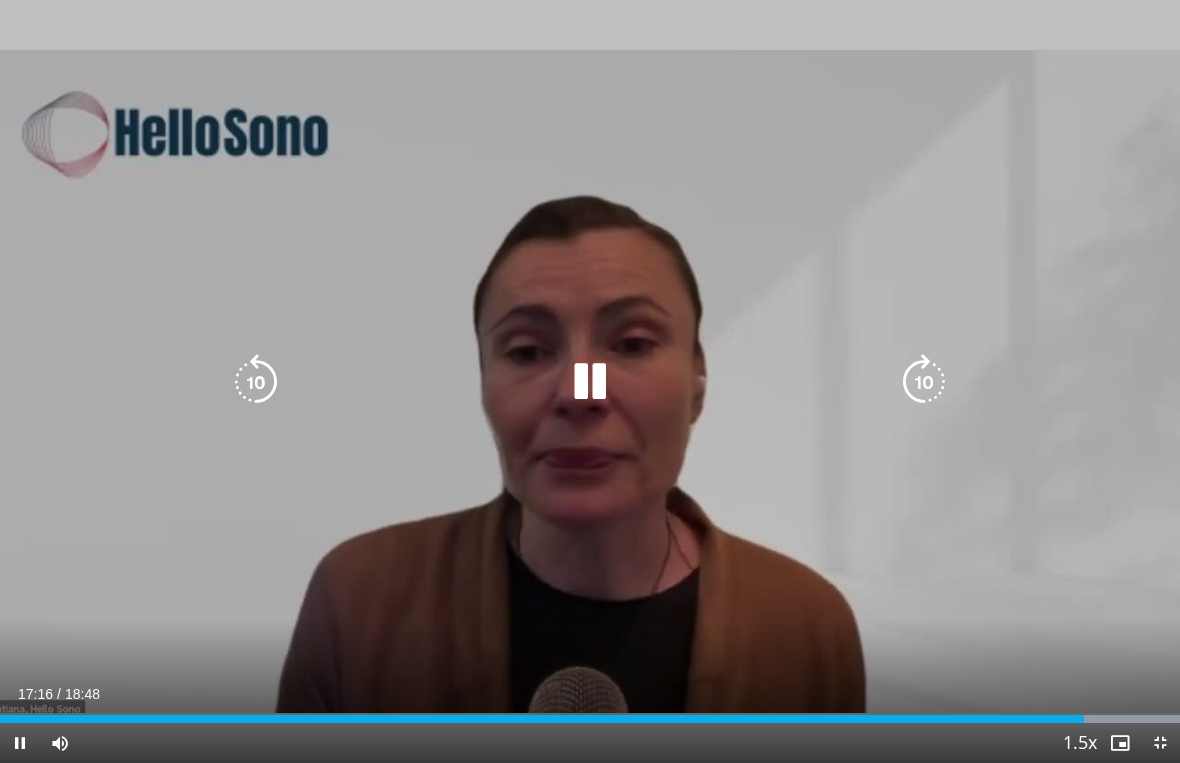click at bounding box center (924, 382) 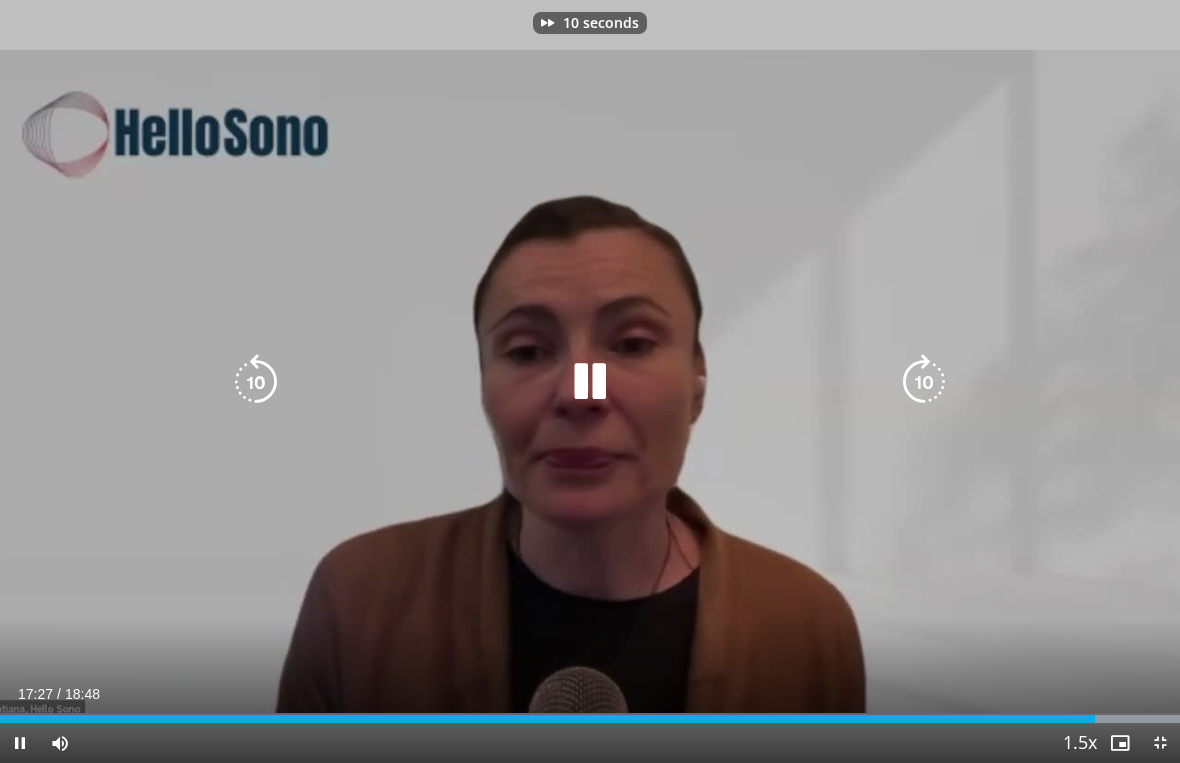click at bounding box center (924, 382) 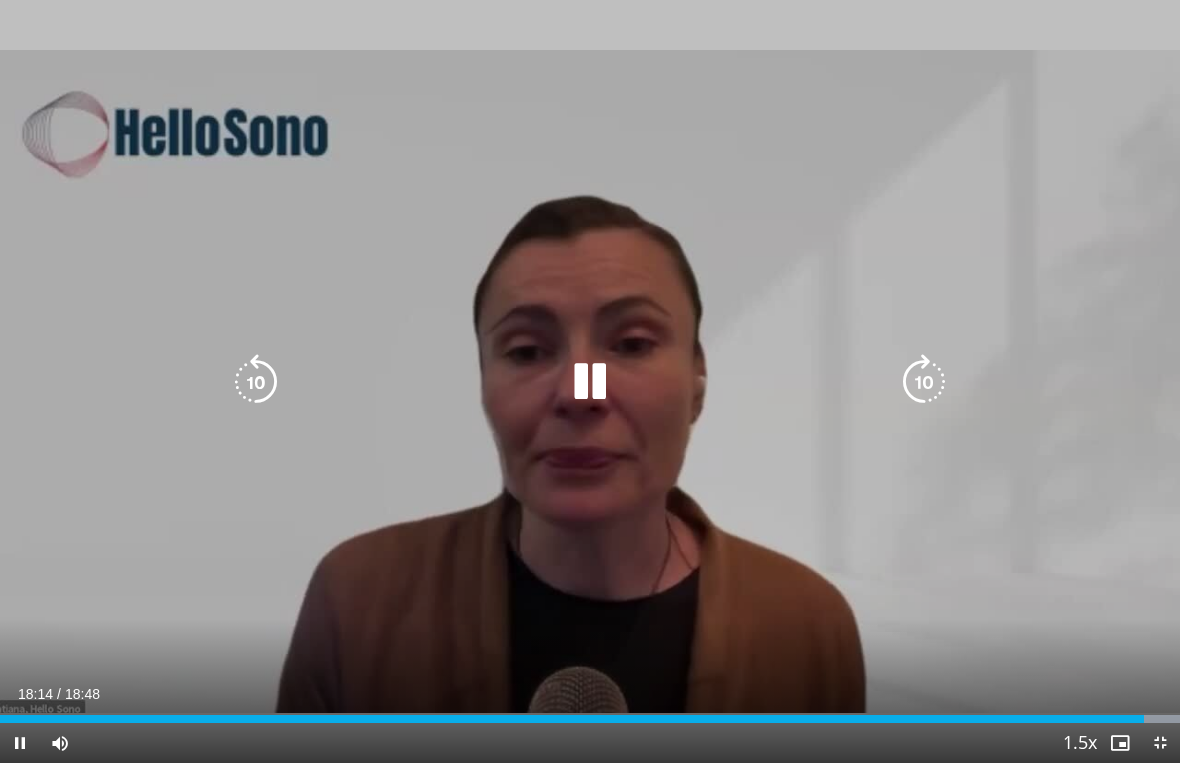 click at bounding box center (590, 382) 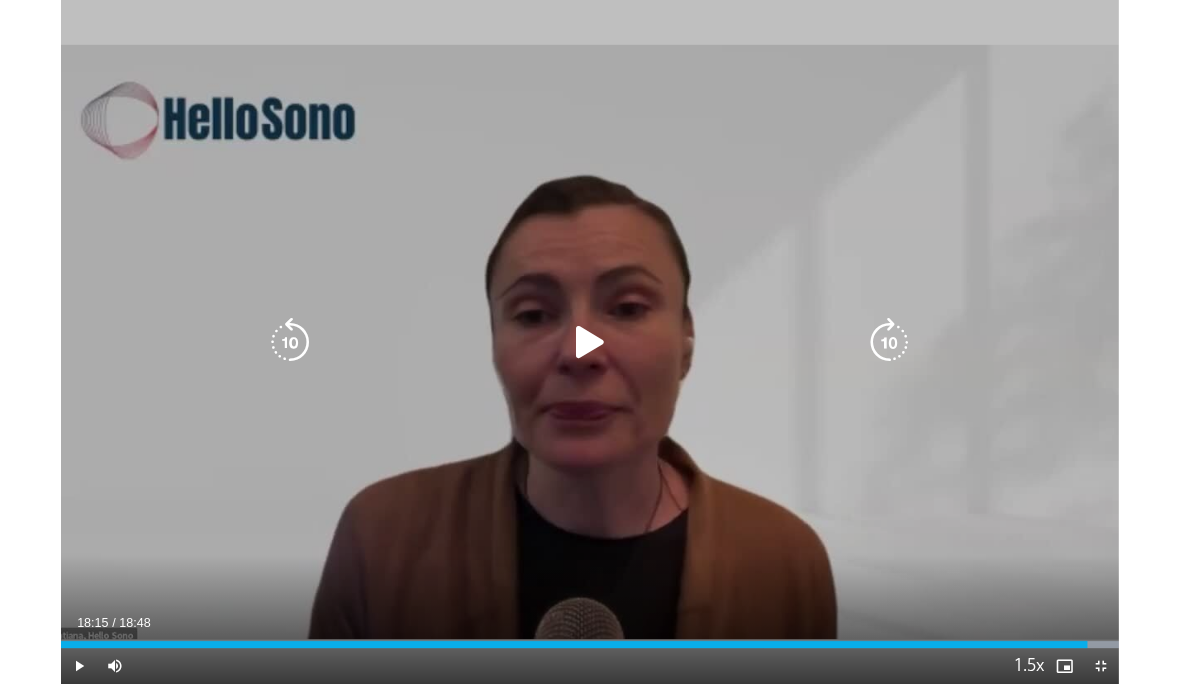 scroll, scrollTop: 0, scrollLeft: 0, axis: both 